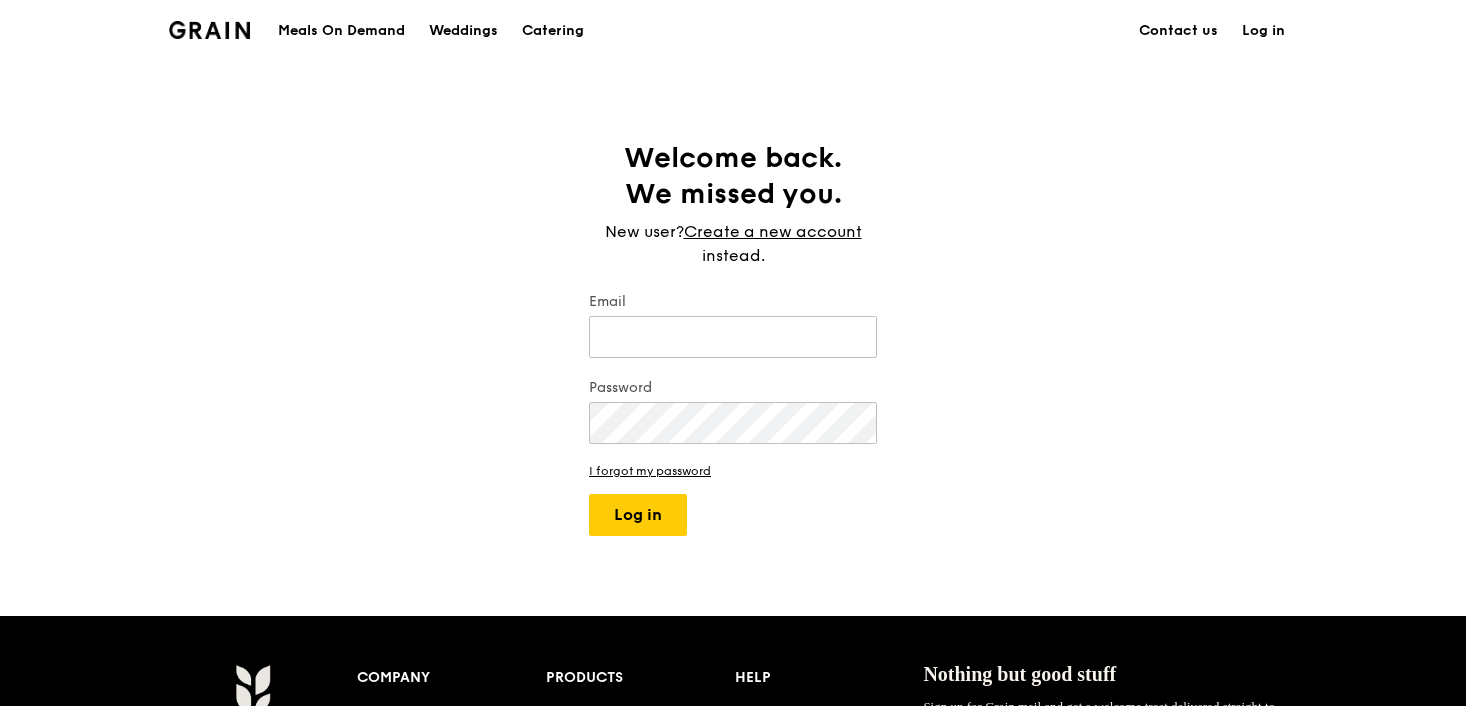 scroll, scrollTop: 0, scrollLeft: 0, axis: both 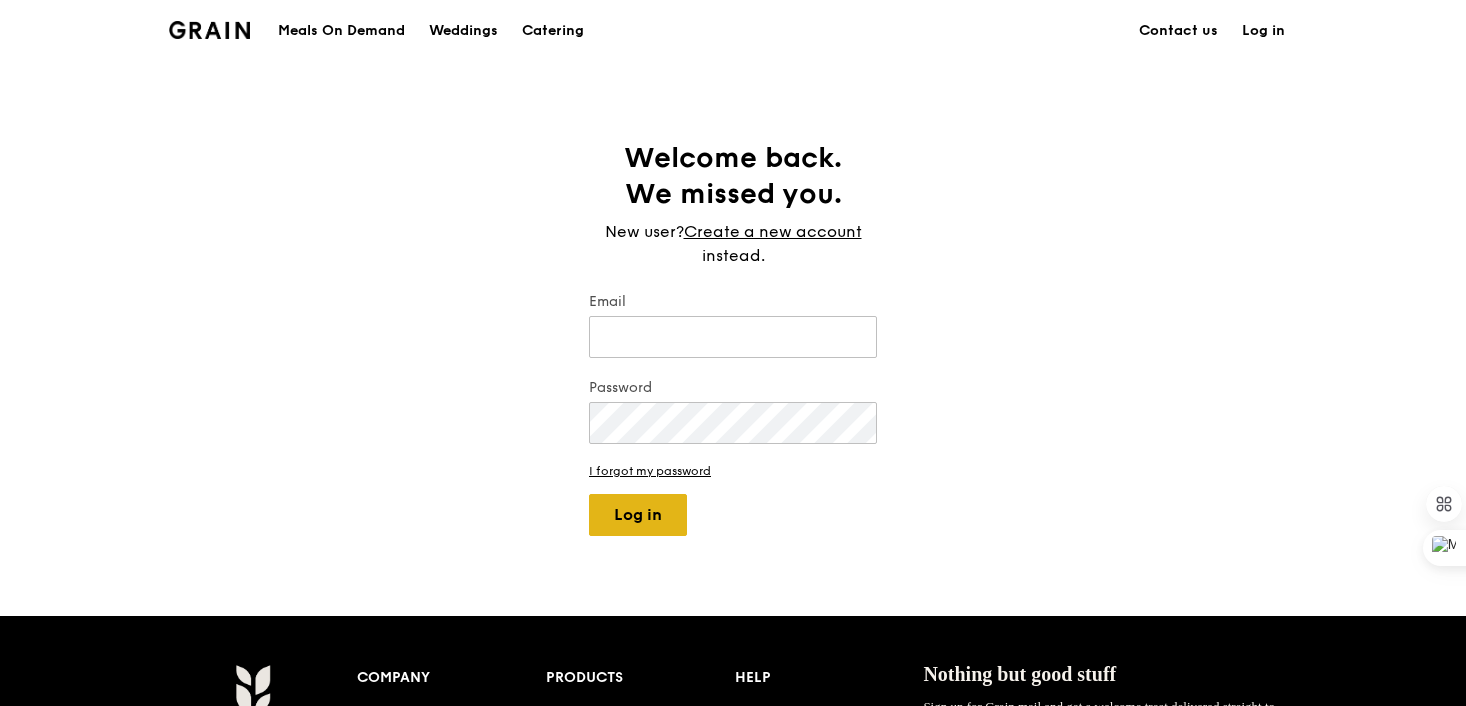type on "[EMAIL]" 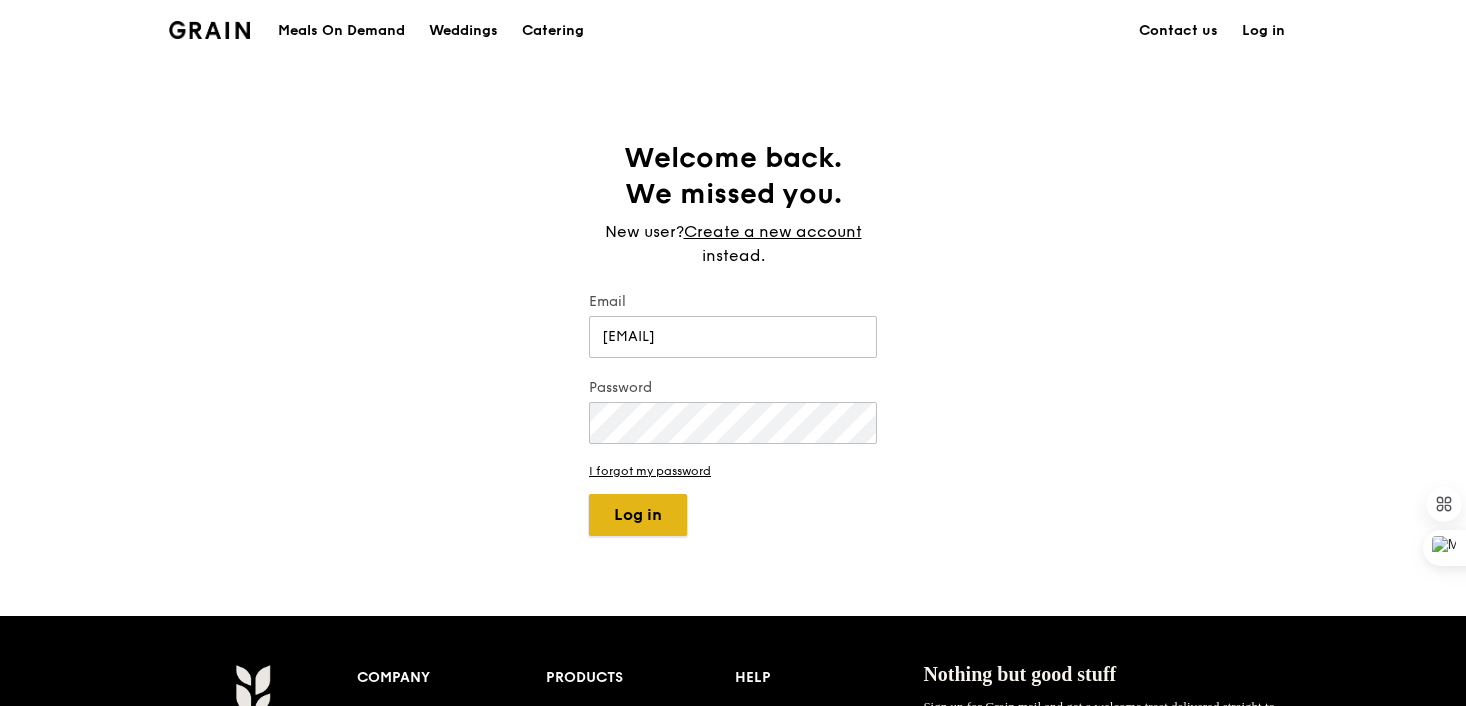 click on "Log in" at bounding box center (638, 515) 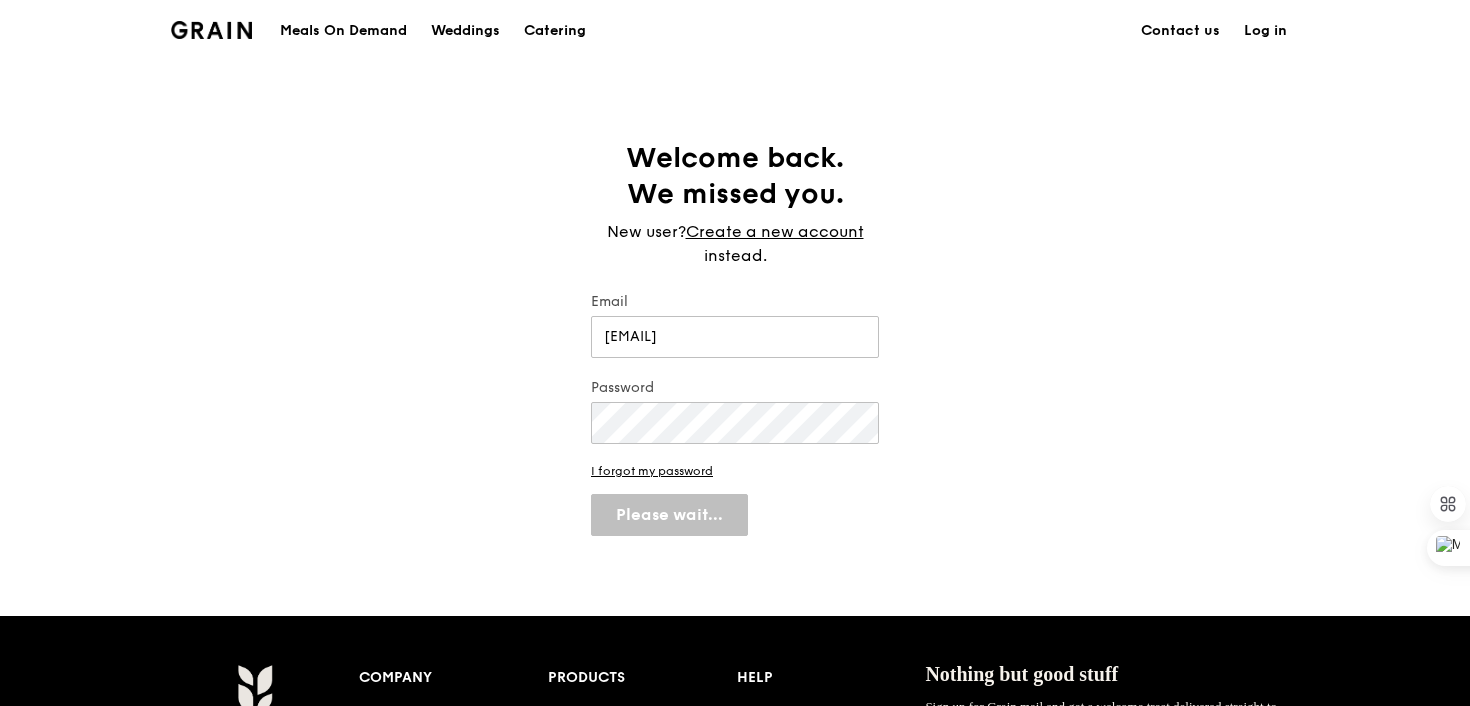 select on "100" 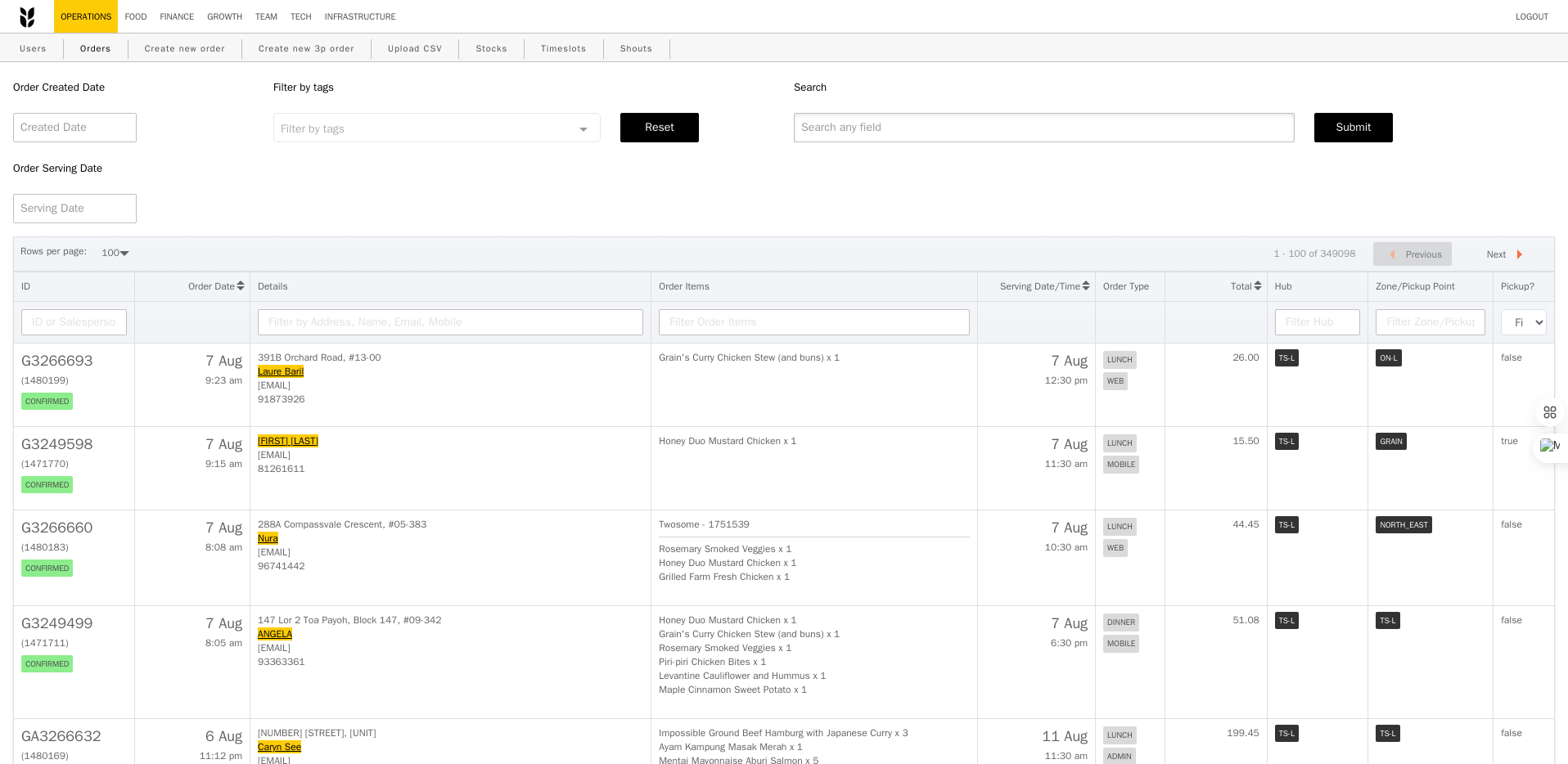 click at bounding box center [1044, 128] 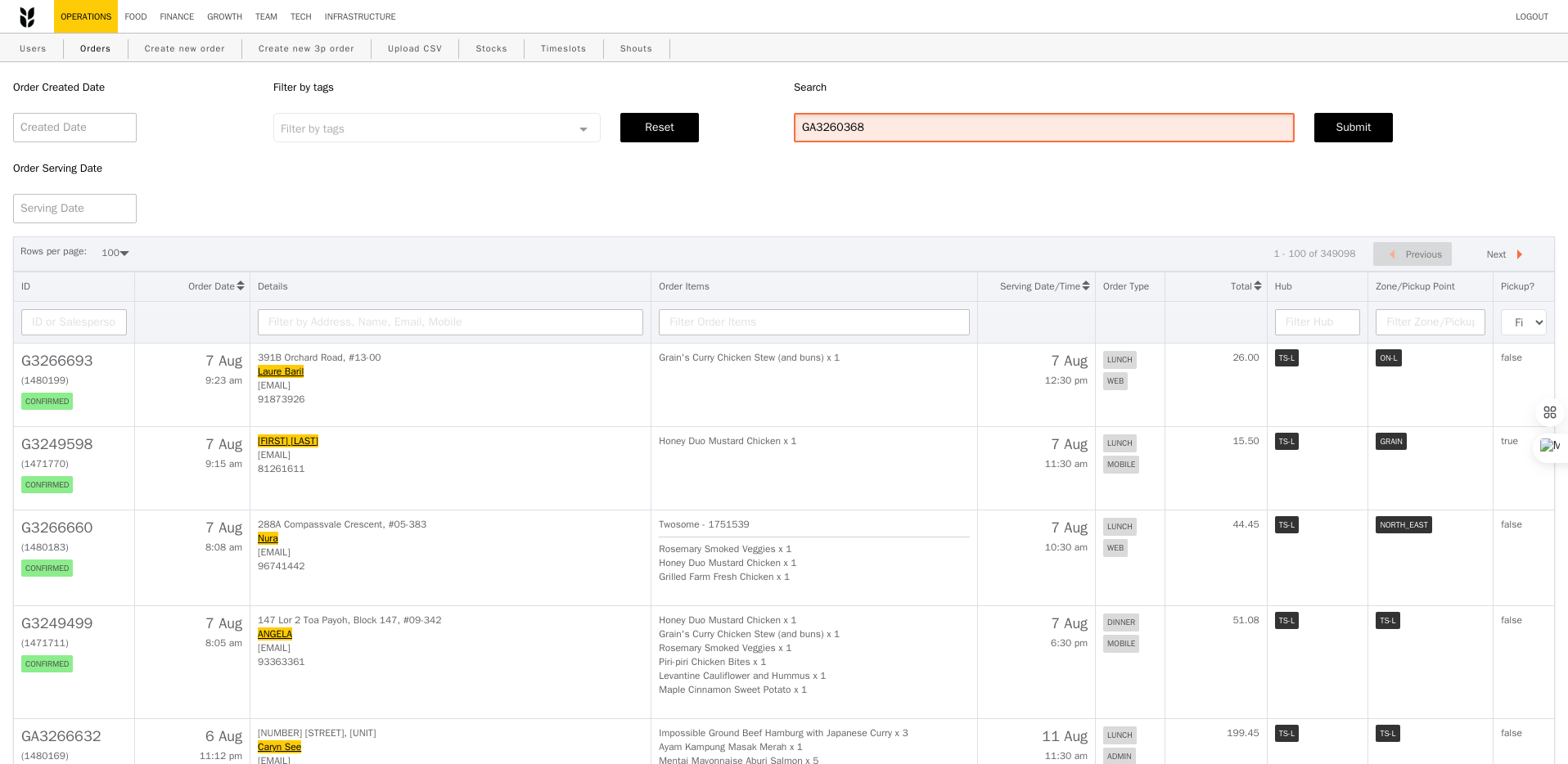 type on "GA3260368" 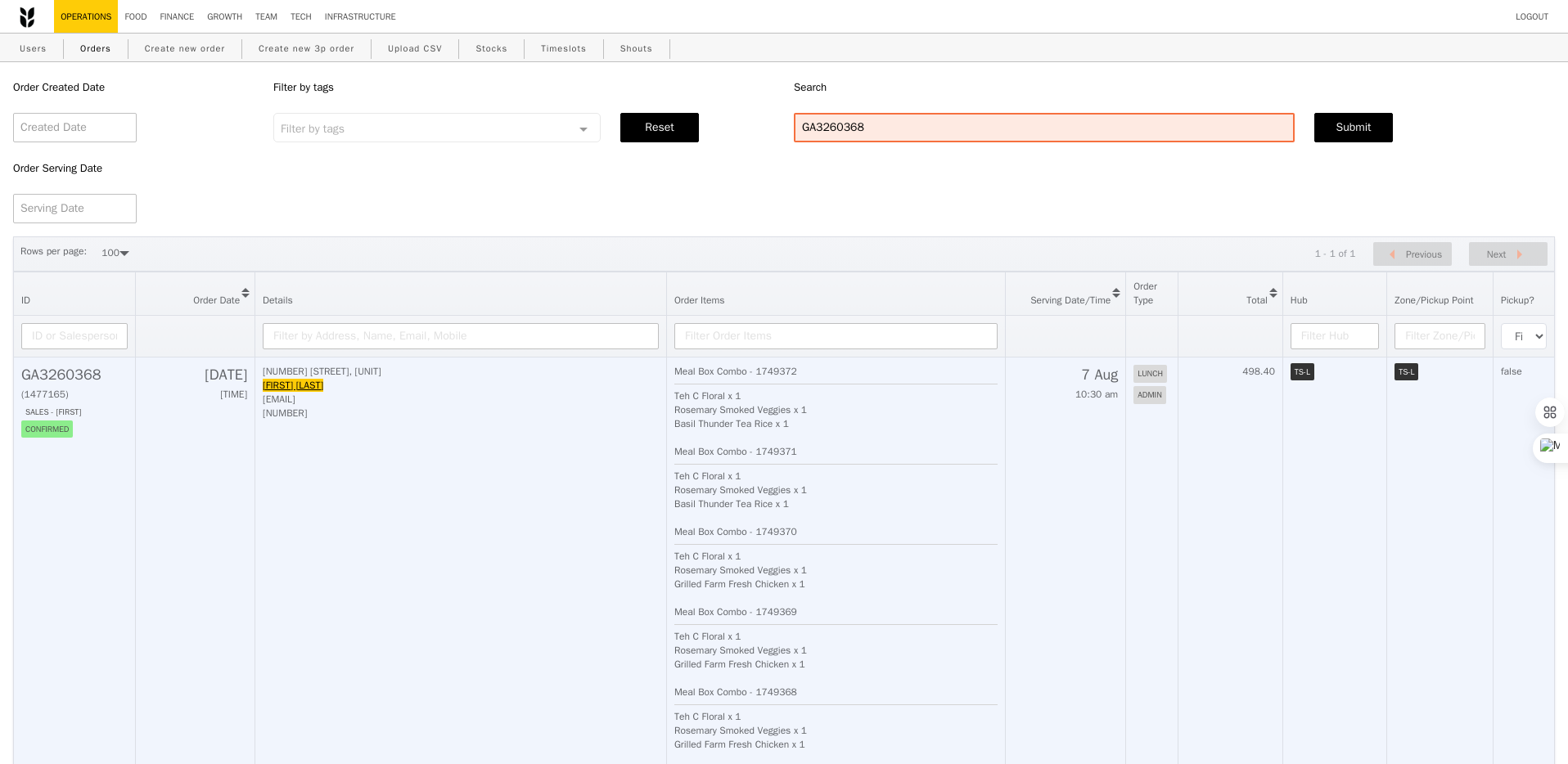 click on "Rosemary Smoked Veggies x 1" at bounding box center (836, 410) 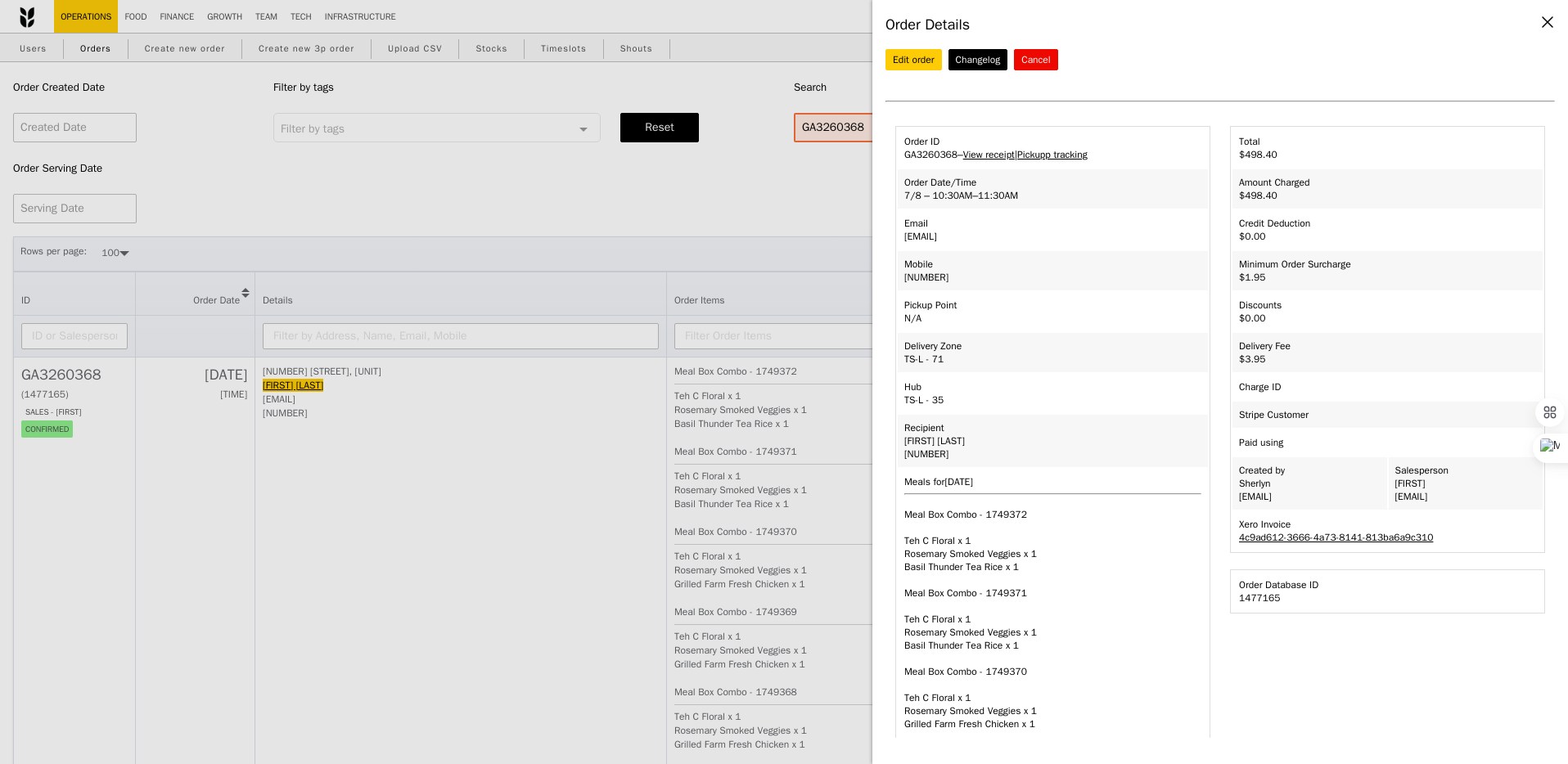 click on "Pickupp tracking" at bounding box center [1052, 155] 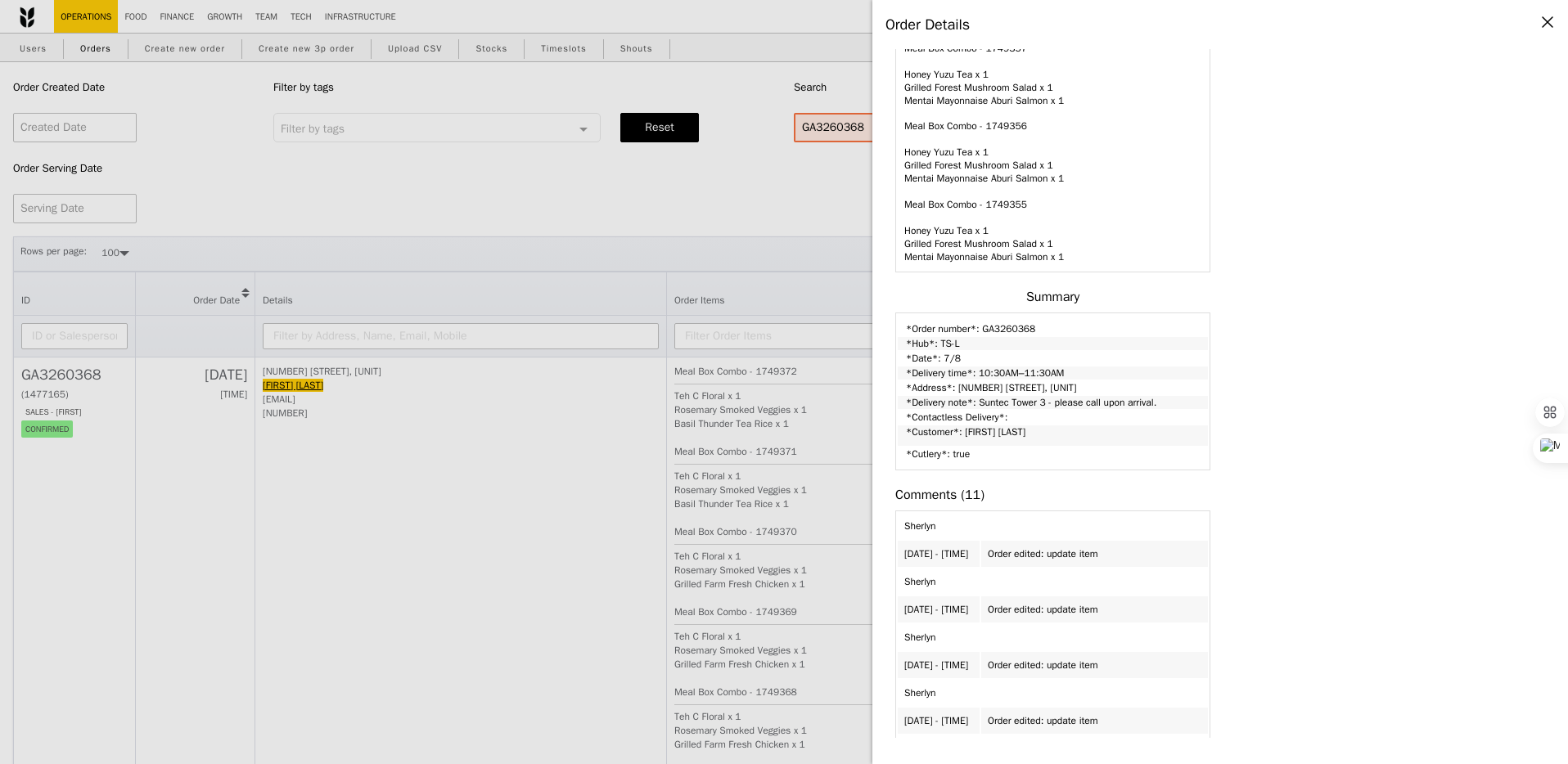 scroll, scrollTop: 1725, scrollLeft: 0, axis: vertical 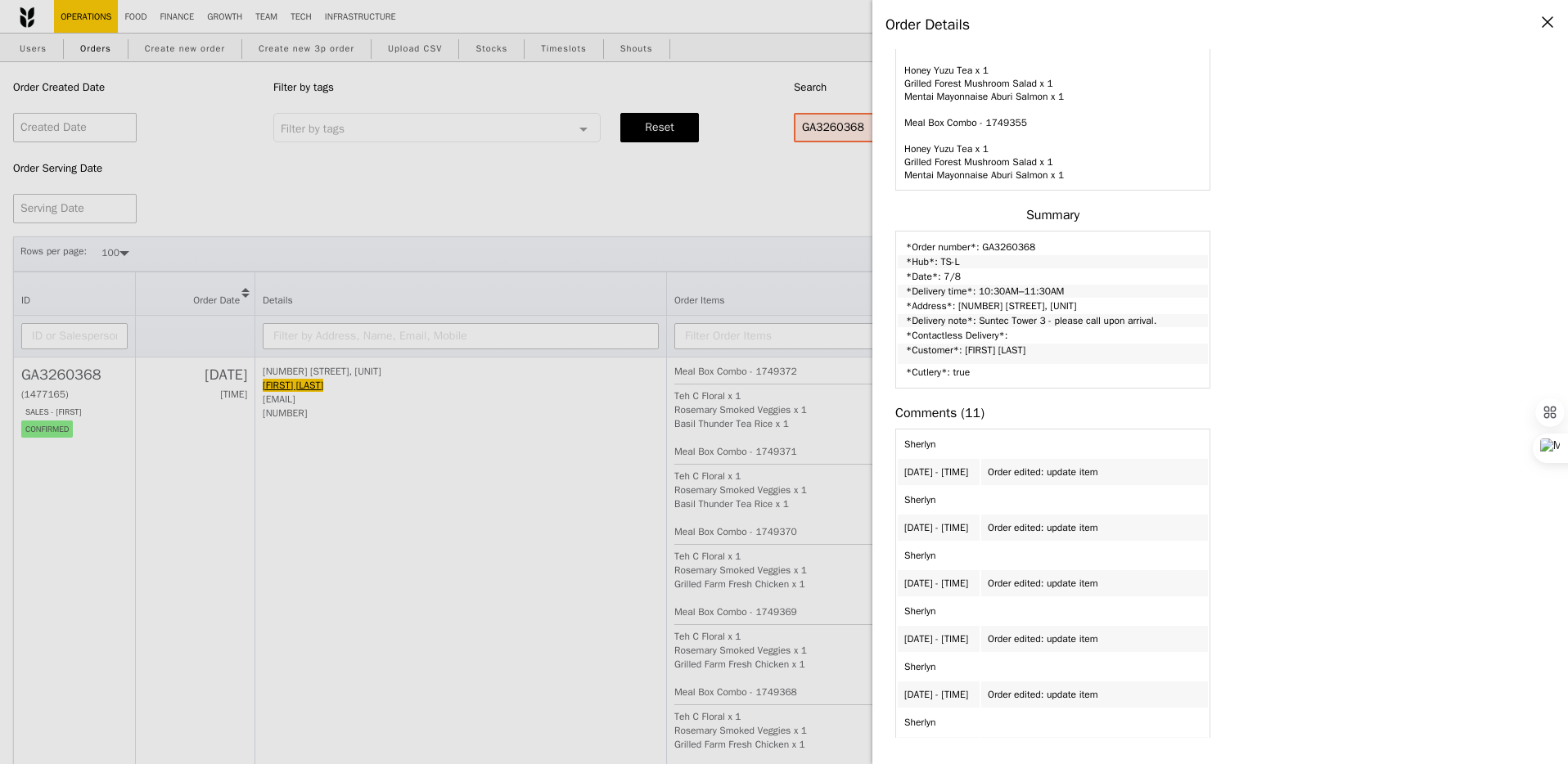 drag, startPoint x: 903, startPoint y: 233, endPoint x: 1187, endPoint y: 313, distance: 295.05254 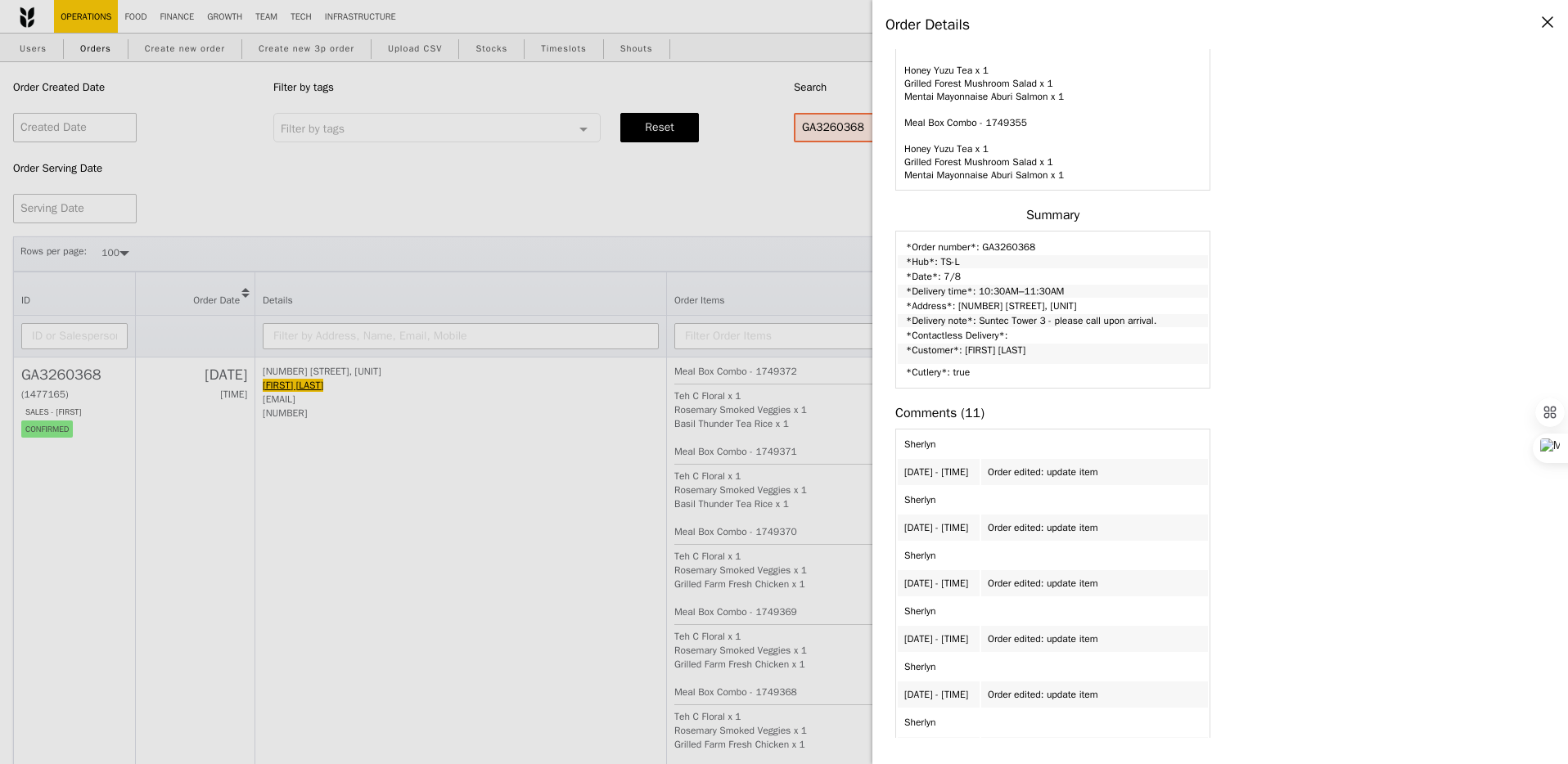 click on "*Order number*: GA3260368
*Hub*: TS-L
*Date*: 7/8
*Delivery time*:
10:30AM–11:30AM
*Address*: 8 Temasek Boulevard, #06-02
*Delivery note*: Suntec Tower 3 - please call upon arrival.
*Contactless Delivery*:
*Customer*: Jaye Jacob
*Cutlery*: true" at bounding box center (1052, 309) 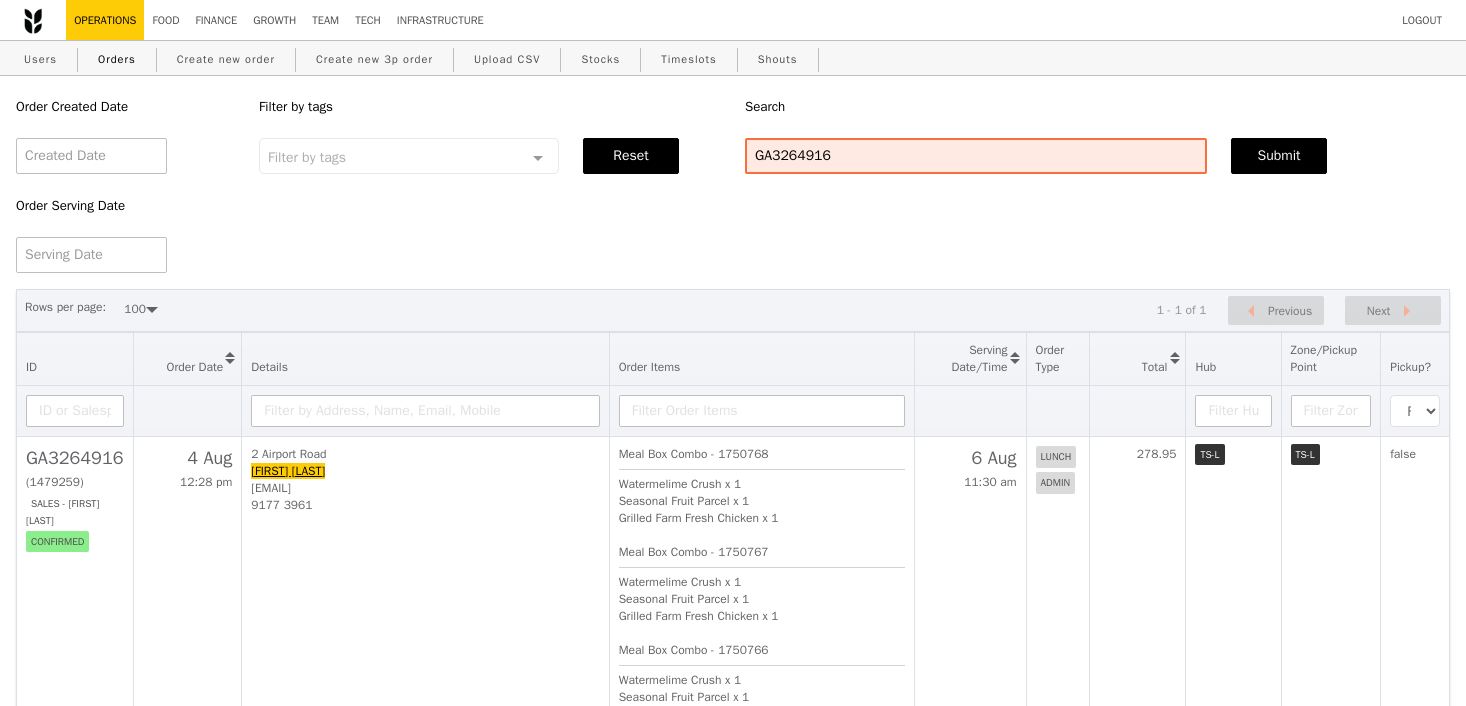 select on "100" 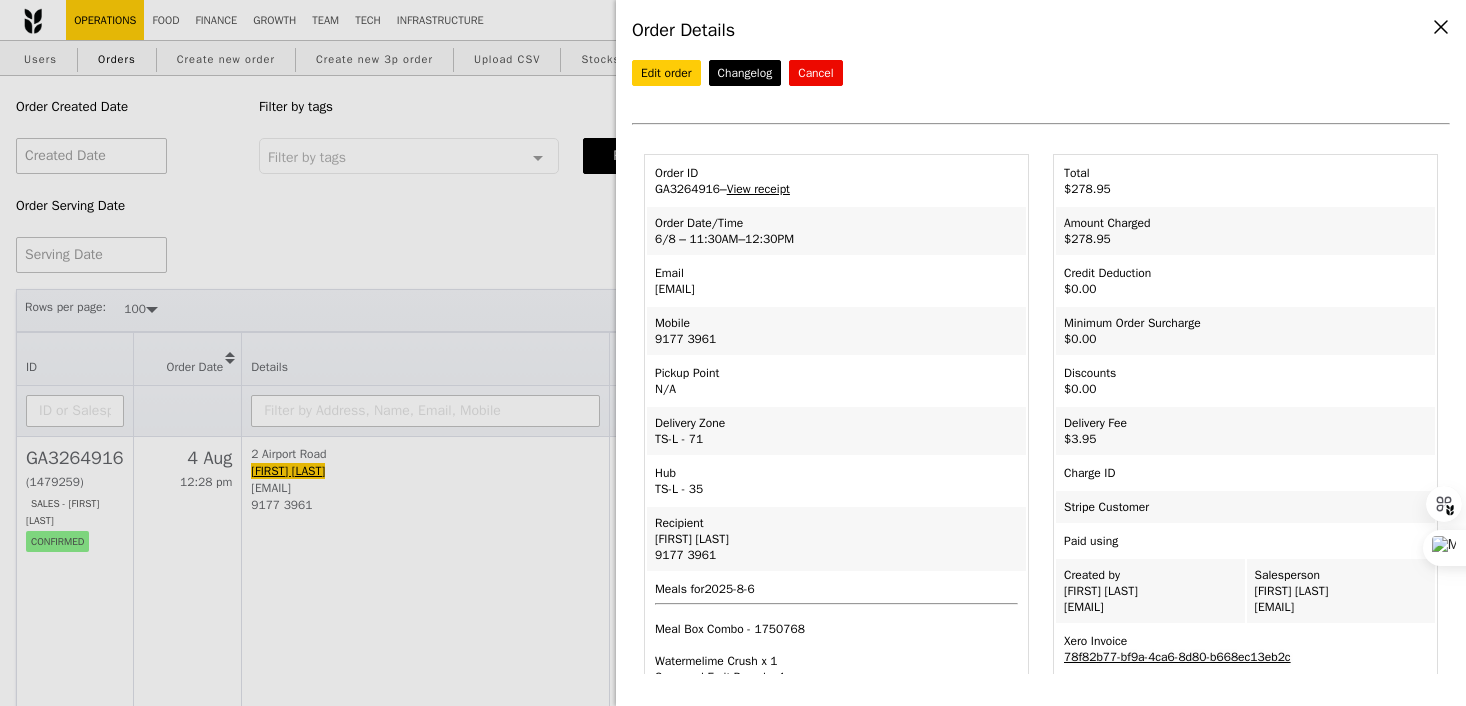 click on "78f82b77-bf9a-4ca6-8d80-b668ec13eb2c" at bounding box center [1177, 657] 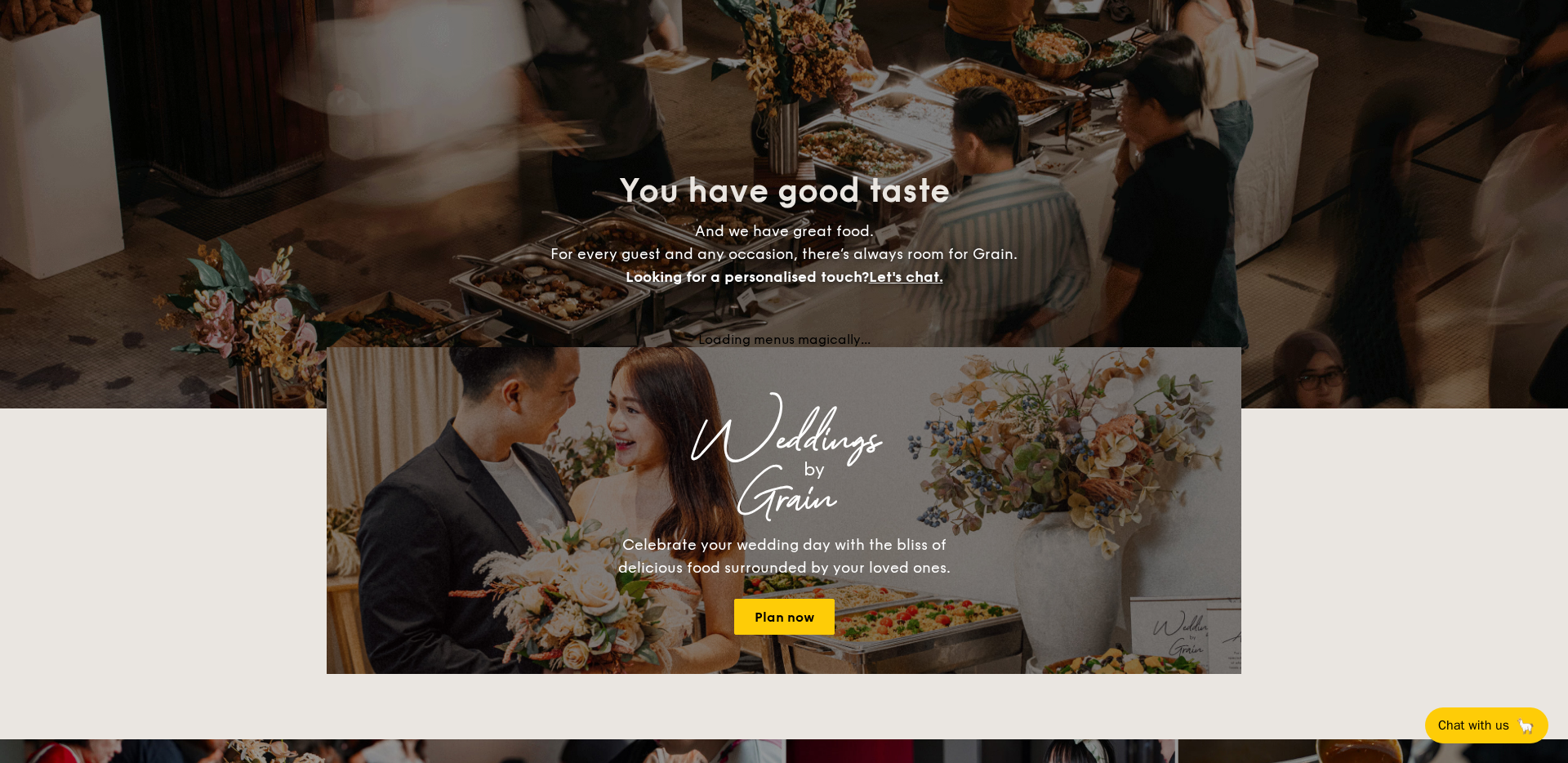 scroll, scrollTop: 0, scrollLeft: 0, axis: both 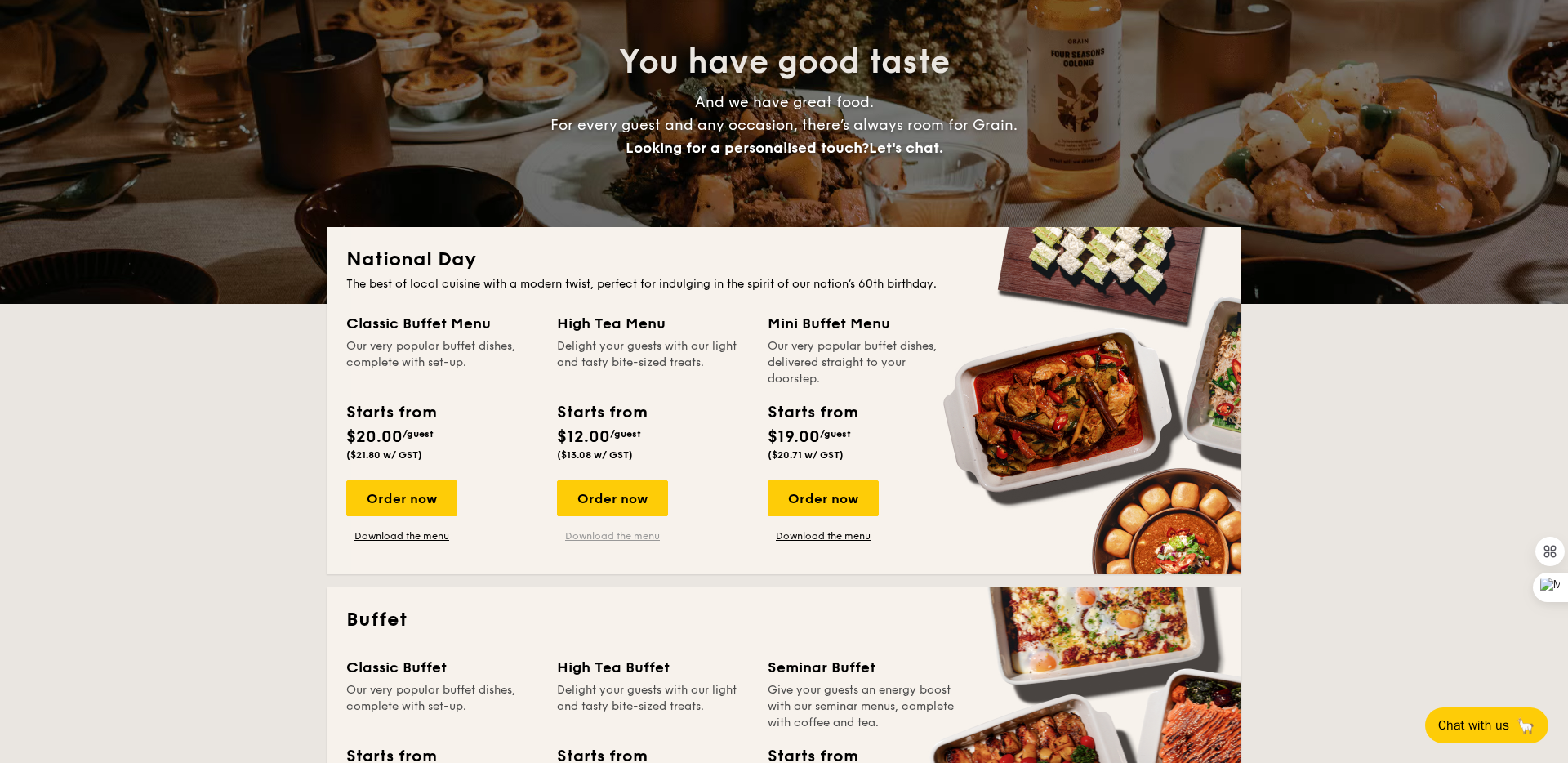 click on "Download the menu" at bounding box center [612, 536] 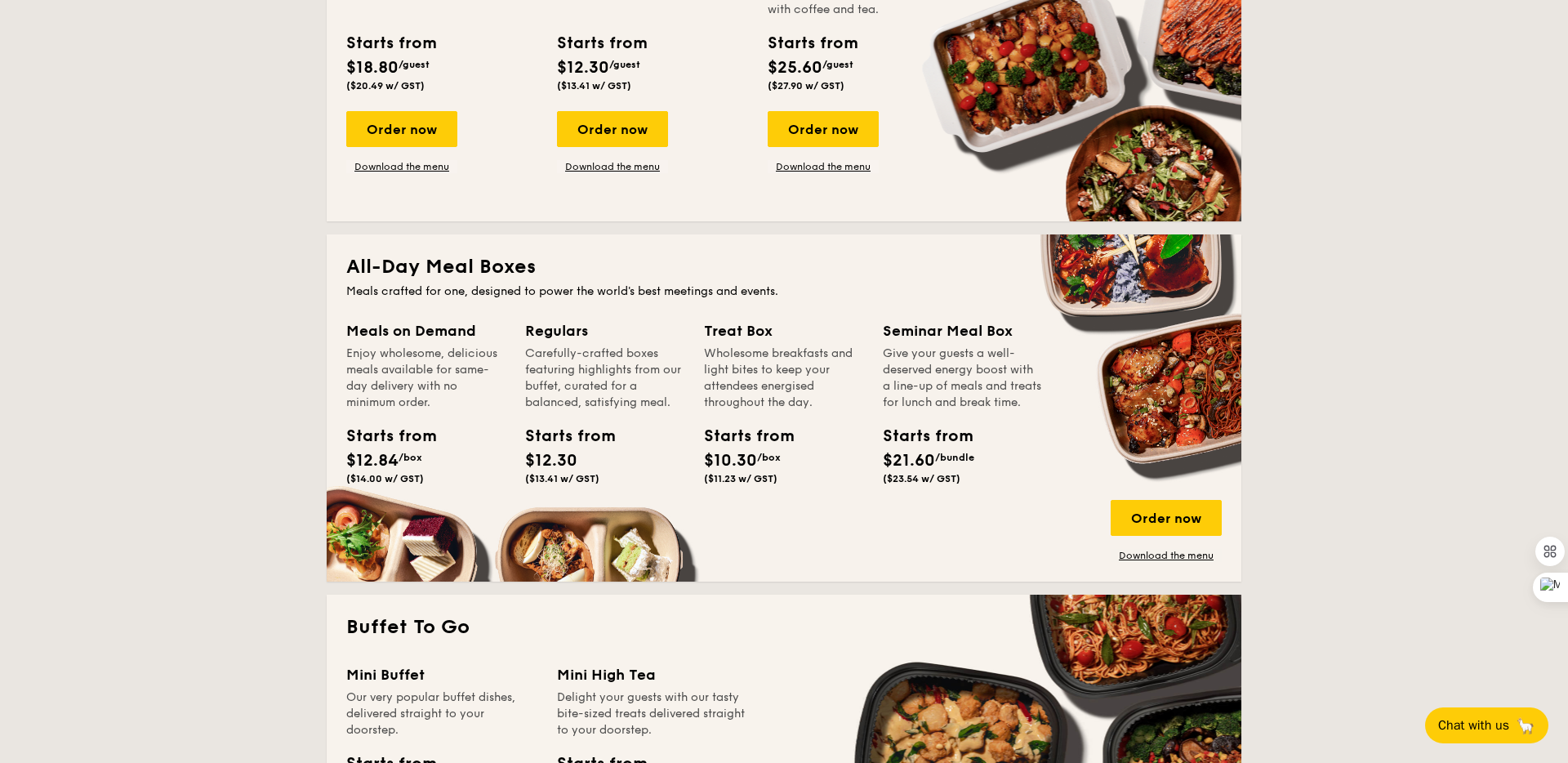 scroll, scrollTop: 894, scrollLeft: 0, axis: vertical 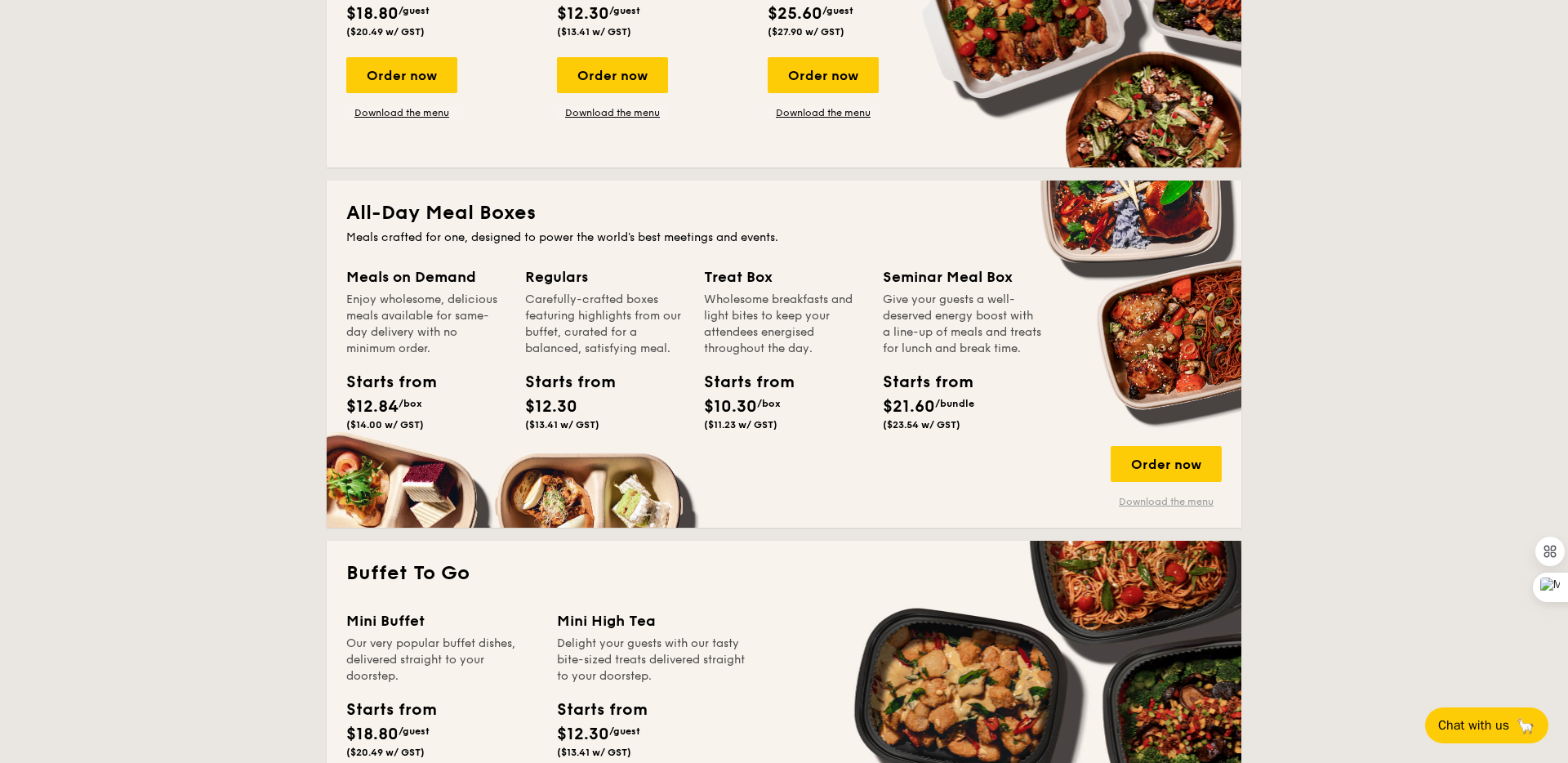 click on "Download the menu" at bounding box center [1166, 502] 